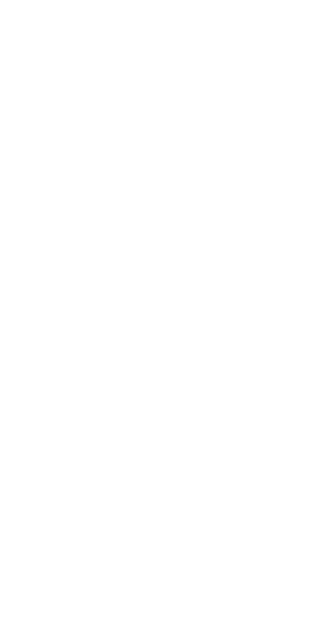 scroll, scrollTop: 0, scrollLeft: 0, axis: both 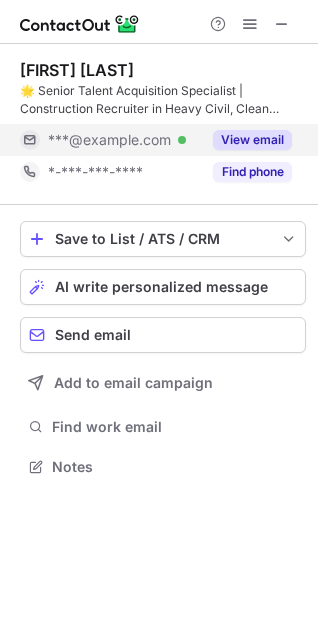 click on "View email" at bounding box center (252, 140) 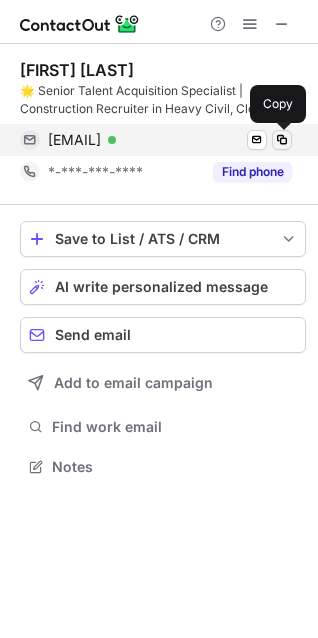 click at bounding box center (282, 140) 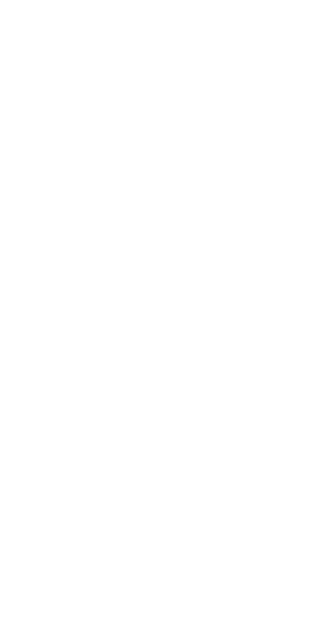 scroll, scrollTop: 0, scrollLeft: 0, axis: both 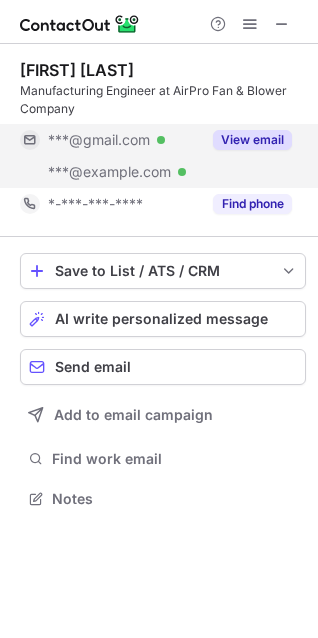 click on "View email" at bounding box center [252, 140] 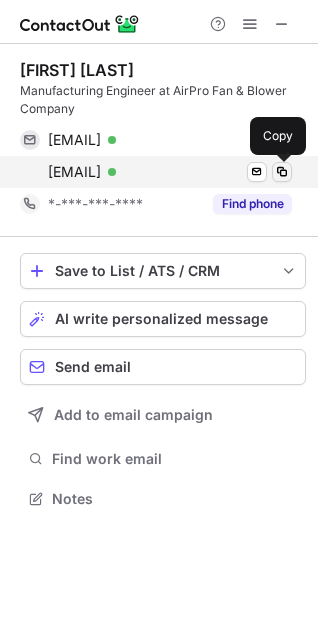 click at bounding box center (282, 172) 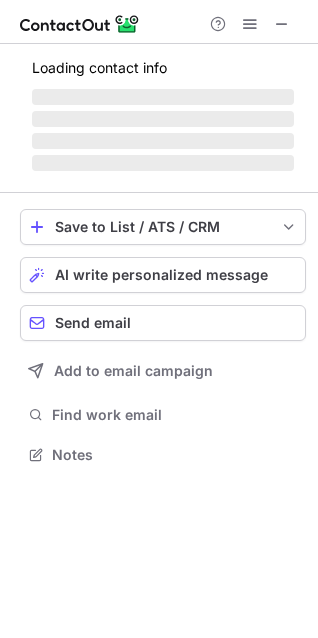 scroll, scrollTop: 0, scrollLeft: 0, axis: both 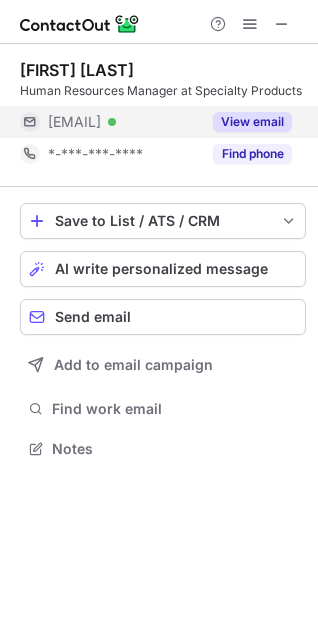 click on "View email" at bounding box center (252, 122) 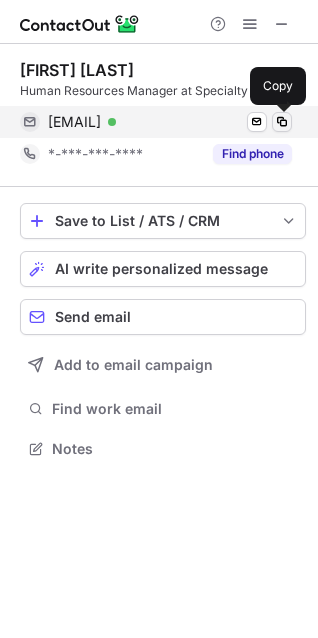 click at bounding box center [282, 122] 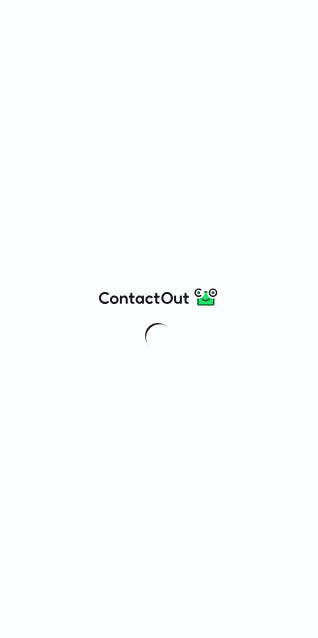 scroll, scrollTop: 0, scrollLeft: 0, axis: both 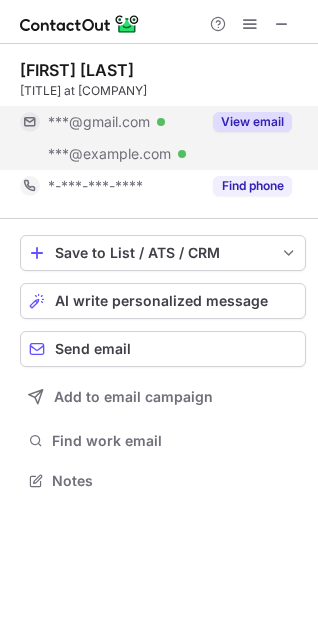 click on "View email" at bounding box center [252, 122] 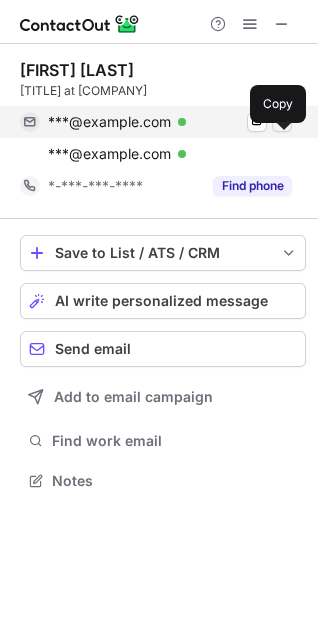 click at bounding box center (282, 122) 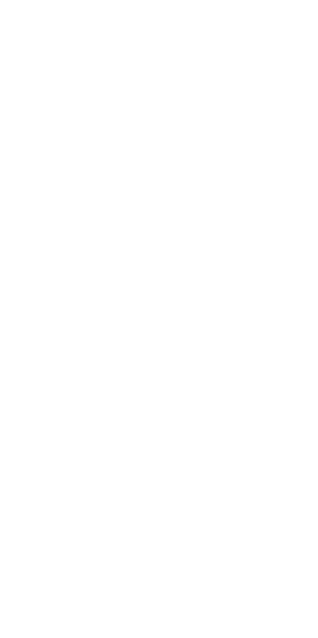 scroll, scrollTop: 0, scrollLeft: 0, axis: both 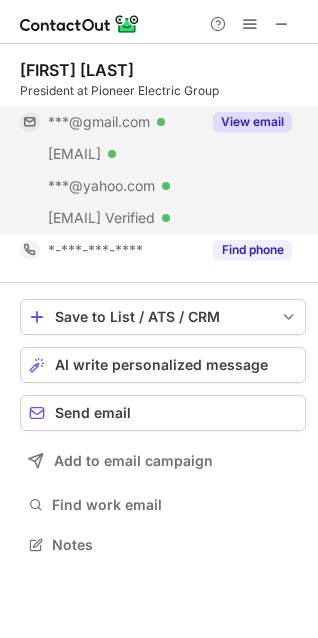 click on "View email" at bounding box center [252, 122] 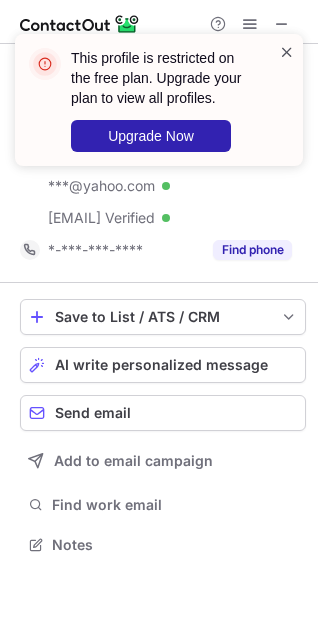 click at bounding box center (287, 52) 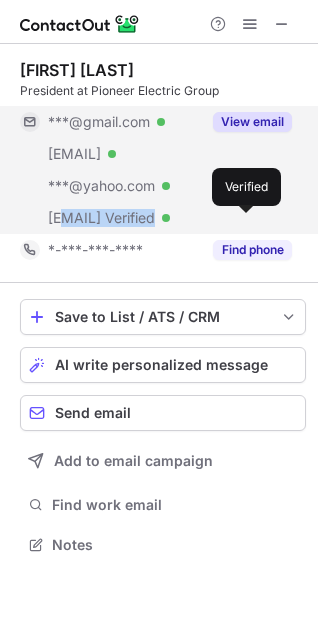 copy on "*@pioneerelectricgrp.com" 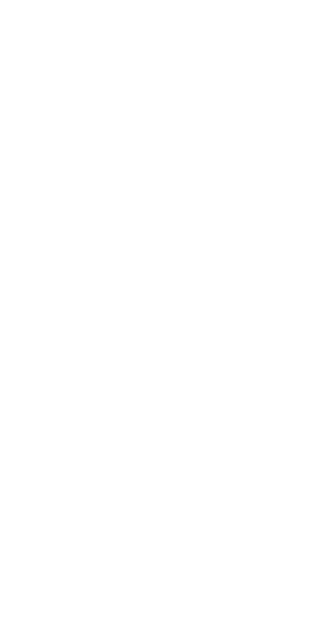 scroll, scrollTop: 0, scrollLeft: 0, axis: both 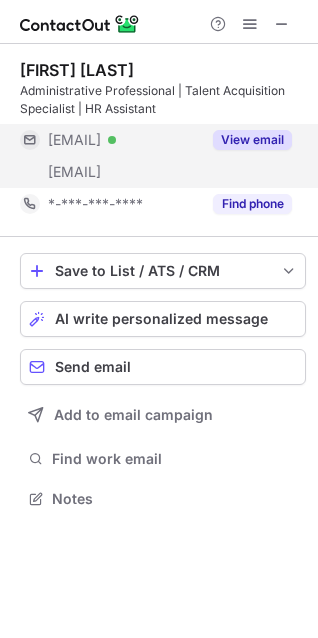 click on "View email" at bounding box center [252, 140] 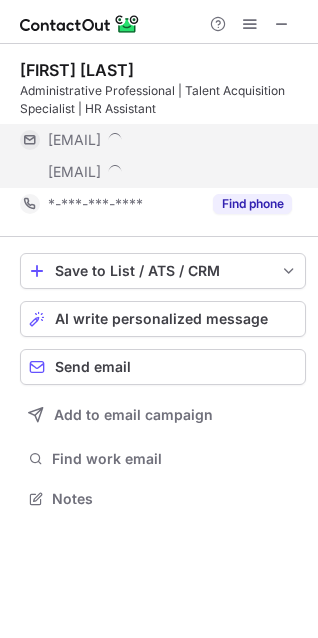 scroll, scrollTop: 10, scrollLeft: 10, axis: both 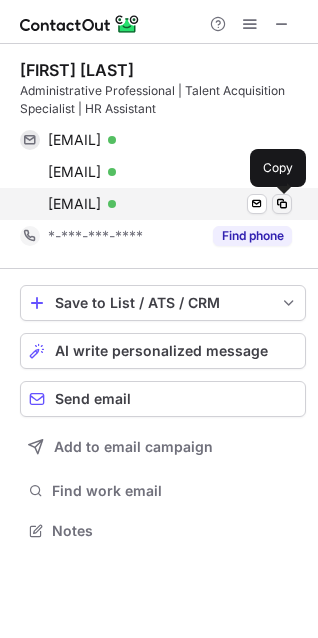 click at bounding box center [282, 204] 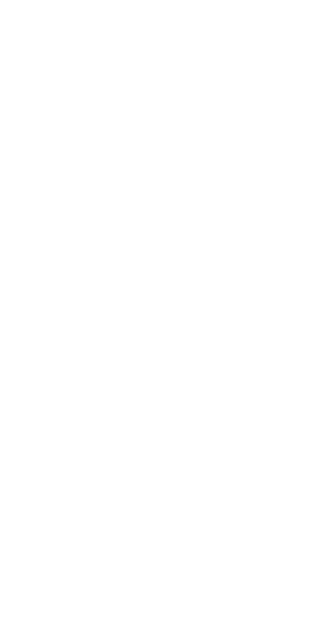 scroll, scrollTop: 0, scrollLeft: 0, axis: both 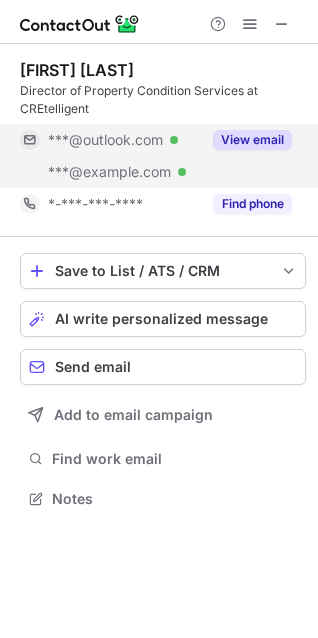click on "View email" at bounding box center (252, 140) 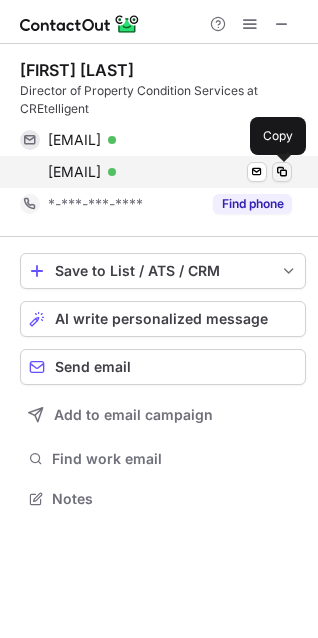 click at bounding box center (282, 172) 